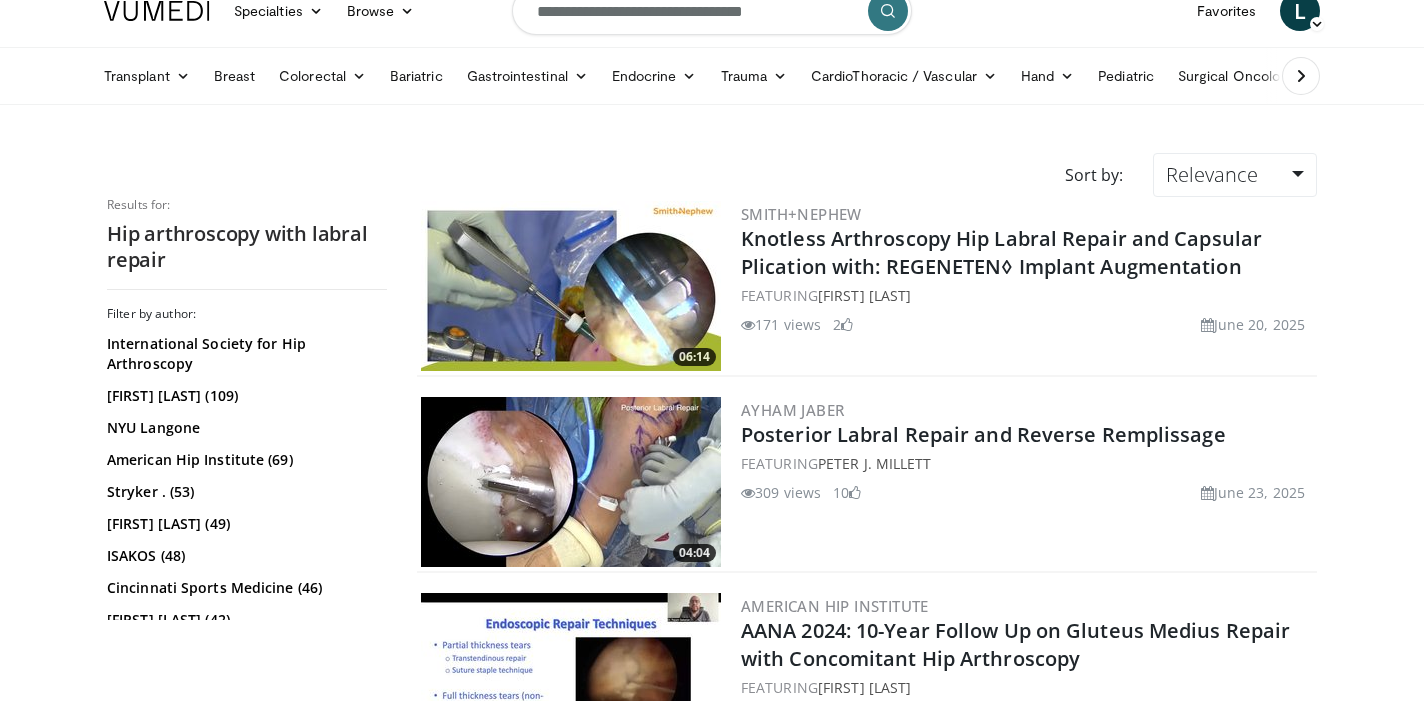 scroll, scrollTop: 31, scrollLeft: 0, axis: vertical 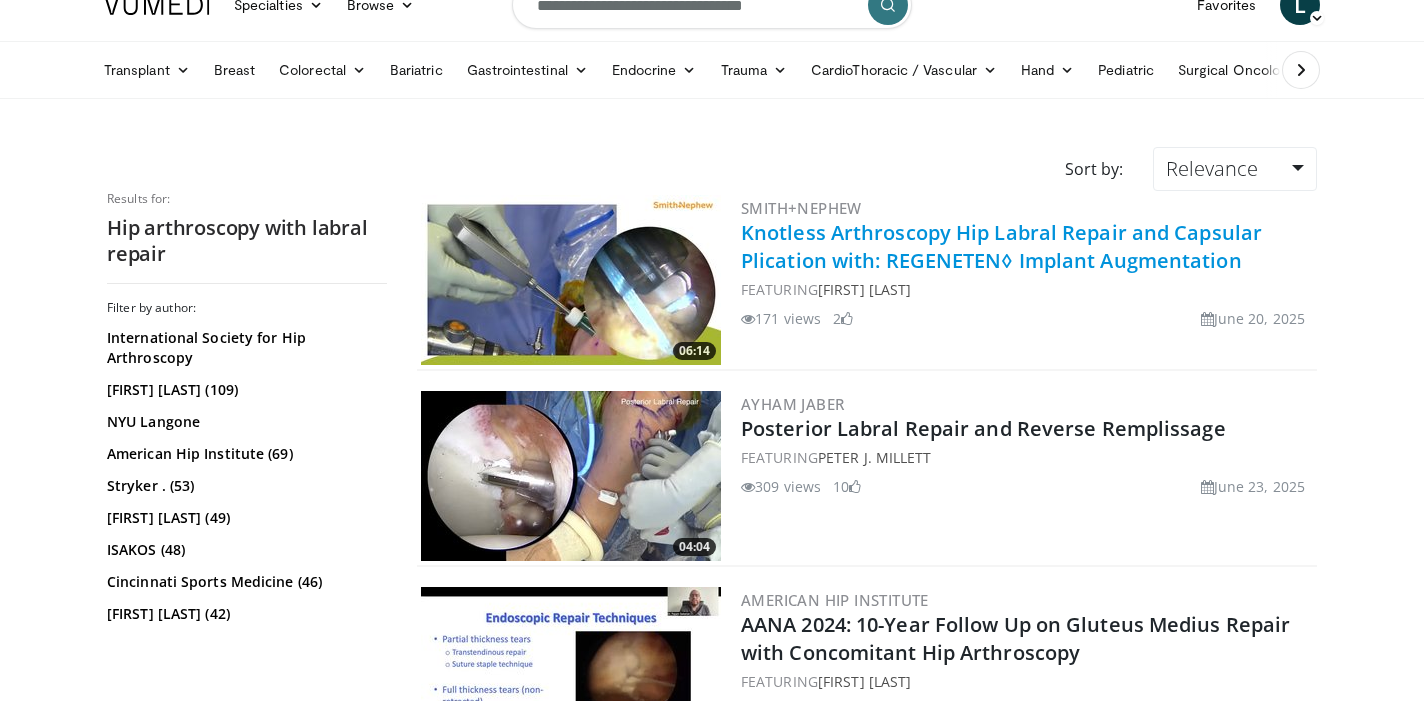 click on "Knotless Arthroscopy Hip Labral Repair and Capsular Plication with: REGENETEN◊ Implant Augmentation" at bounding box center [1001, 246] 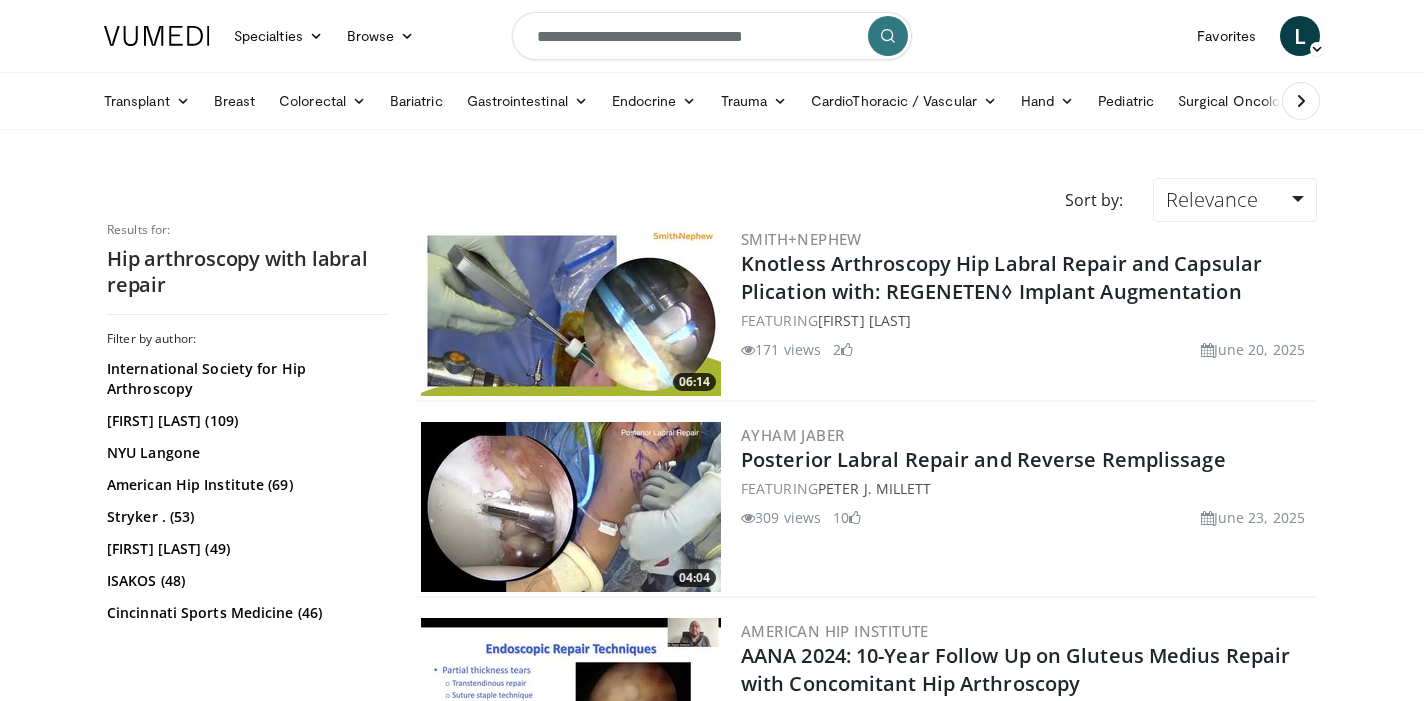 scroll, scrollTop: 0, scrollLeft: 0, axis: both 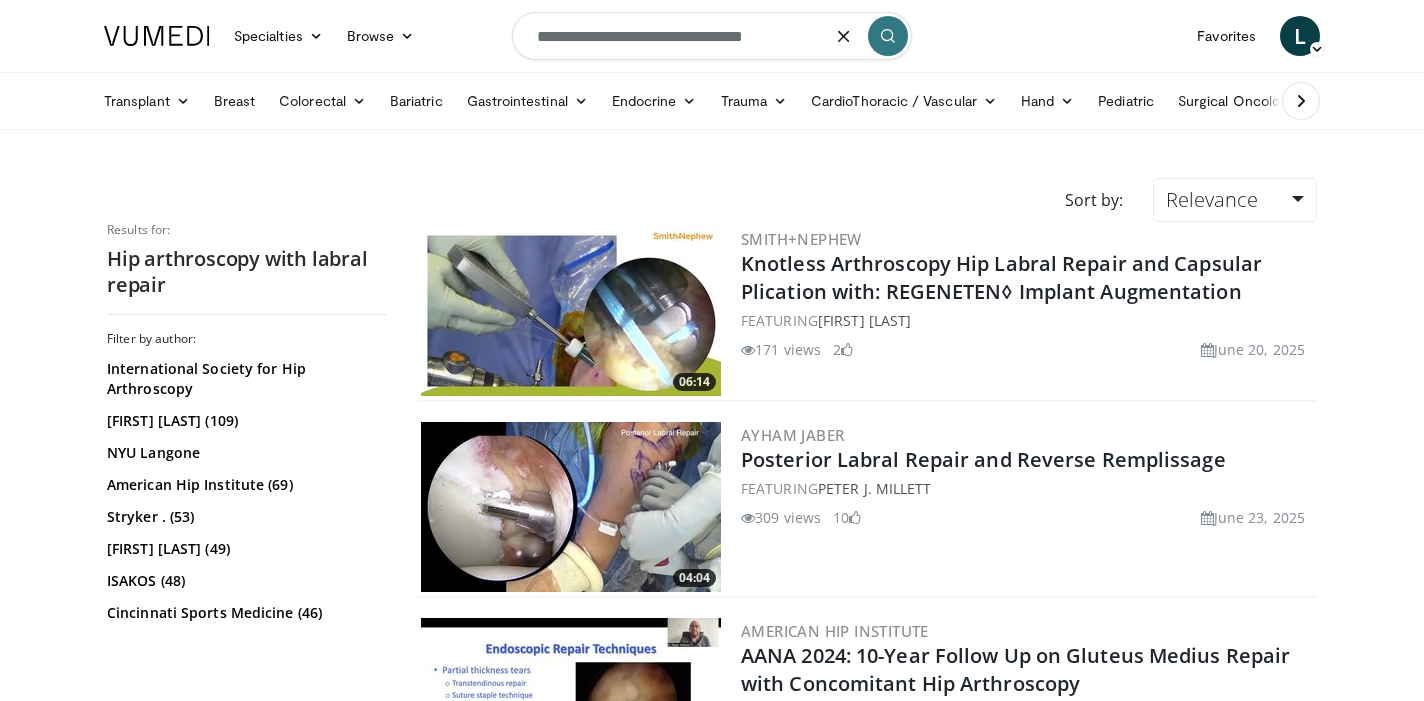 click on "**********" at bounding box center [712, 36] 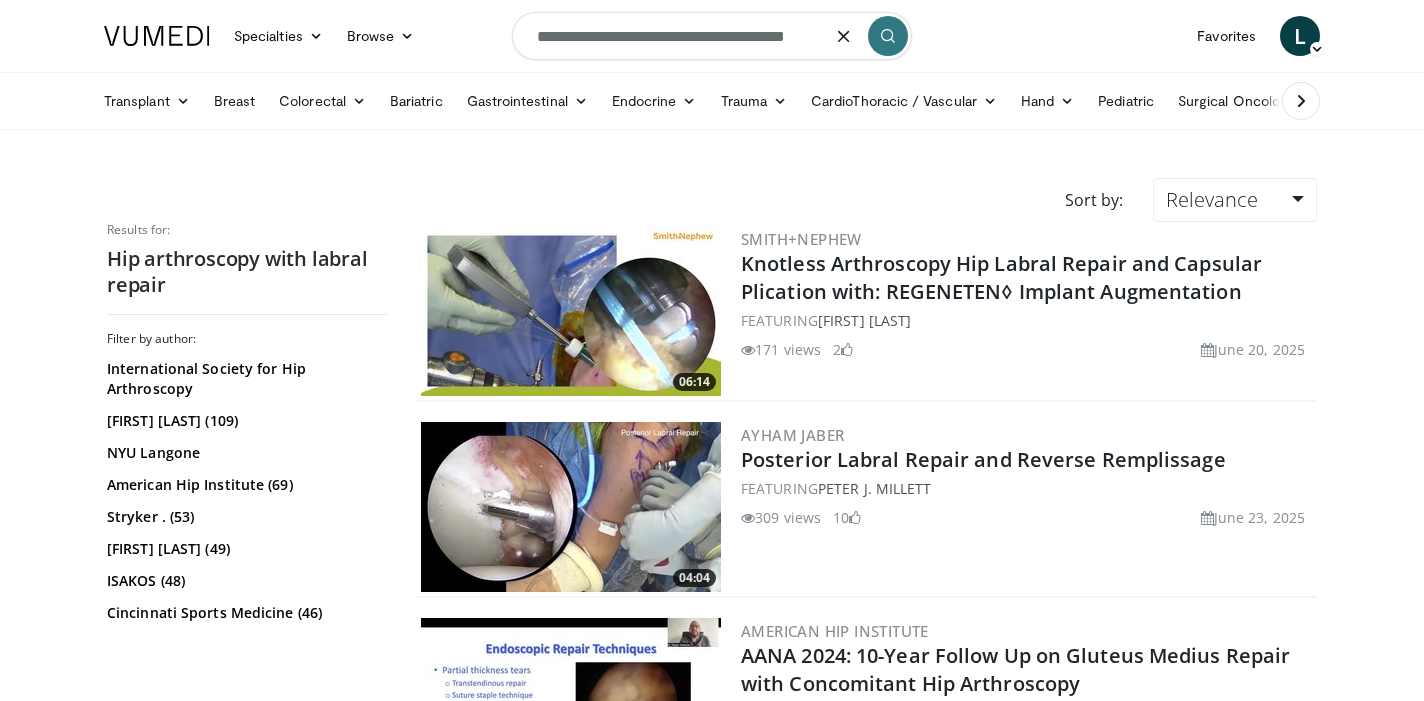 type on "**********" 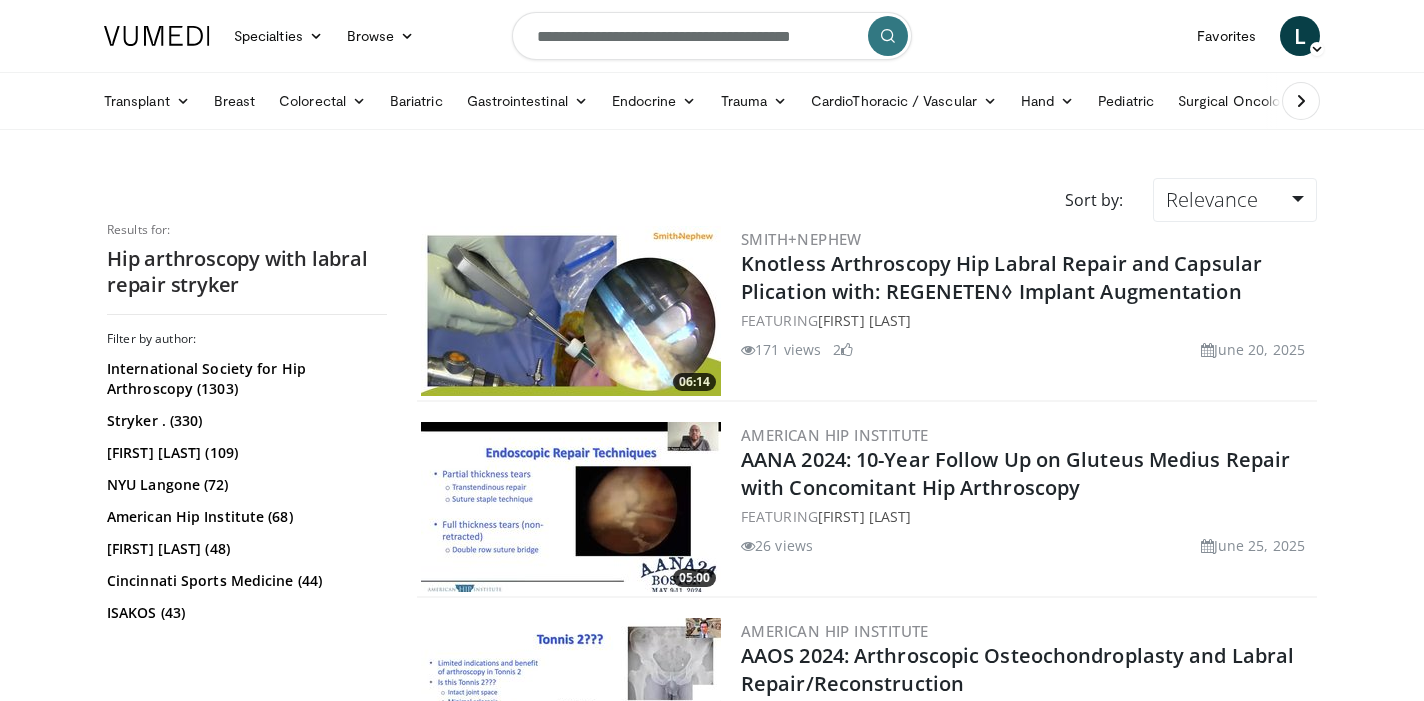 scroll, scrollTop: 0, scrollLeft: 0, axis: both 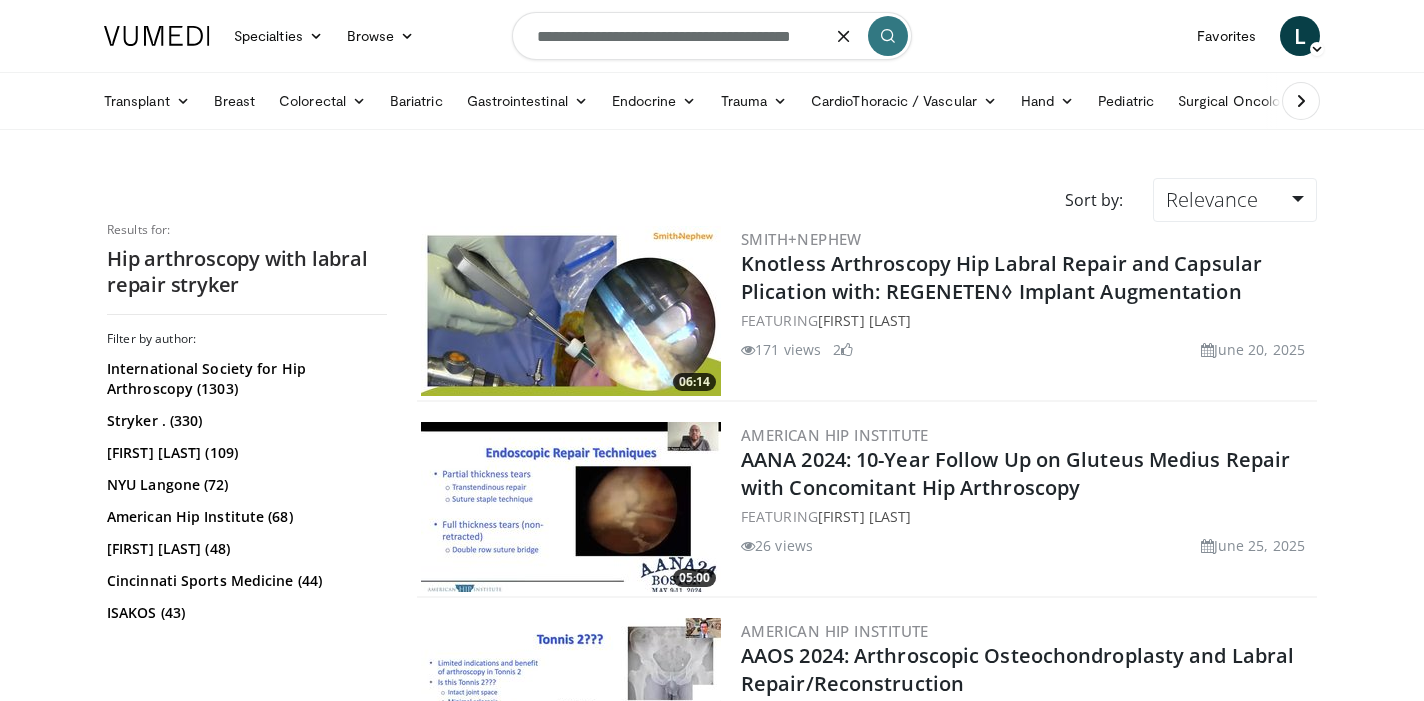 click on "**********" at bounding box center [712, 36] 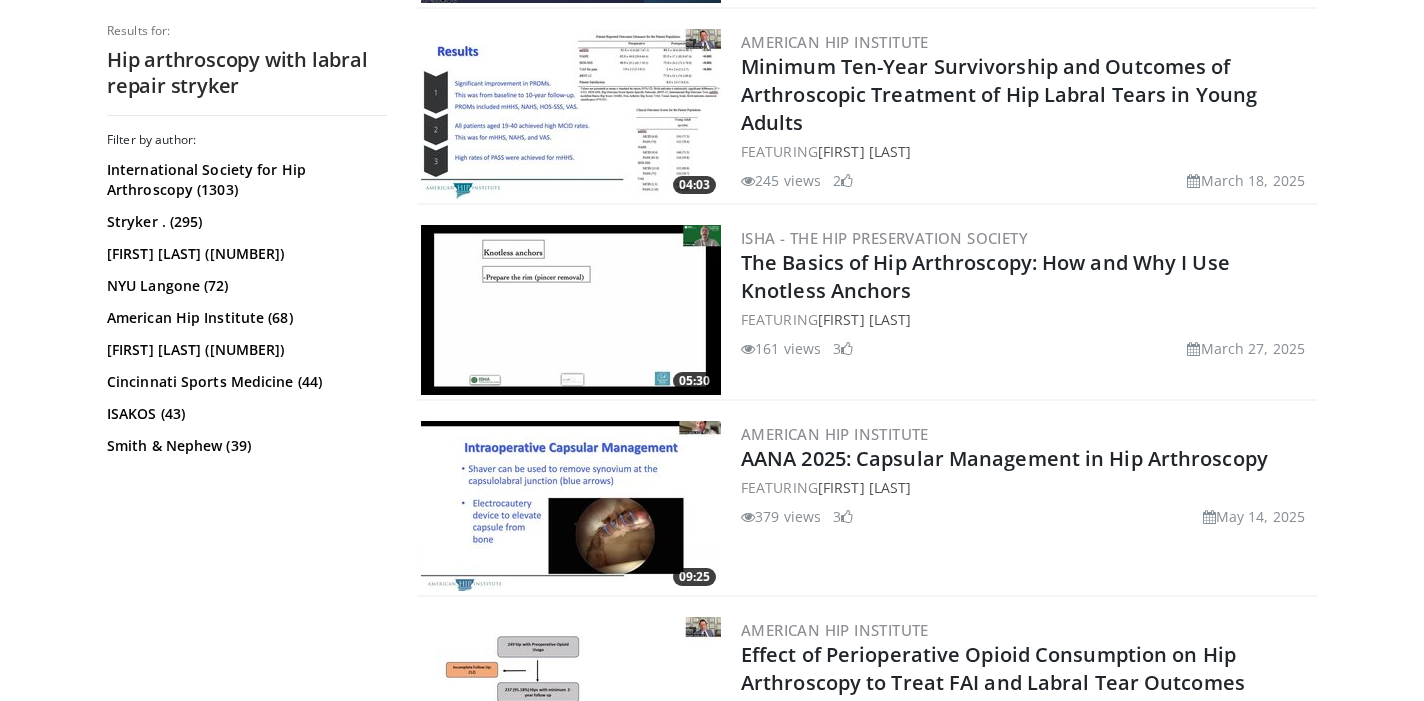 scroll, scrollTop: 1180, scrollLeft: 0, axis: vertical 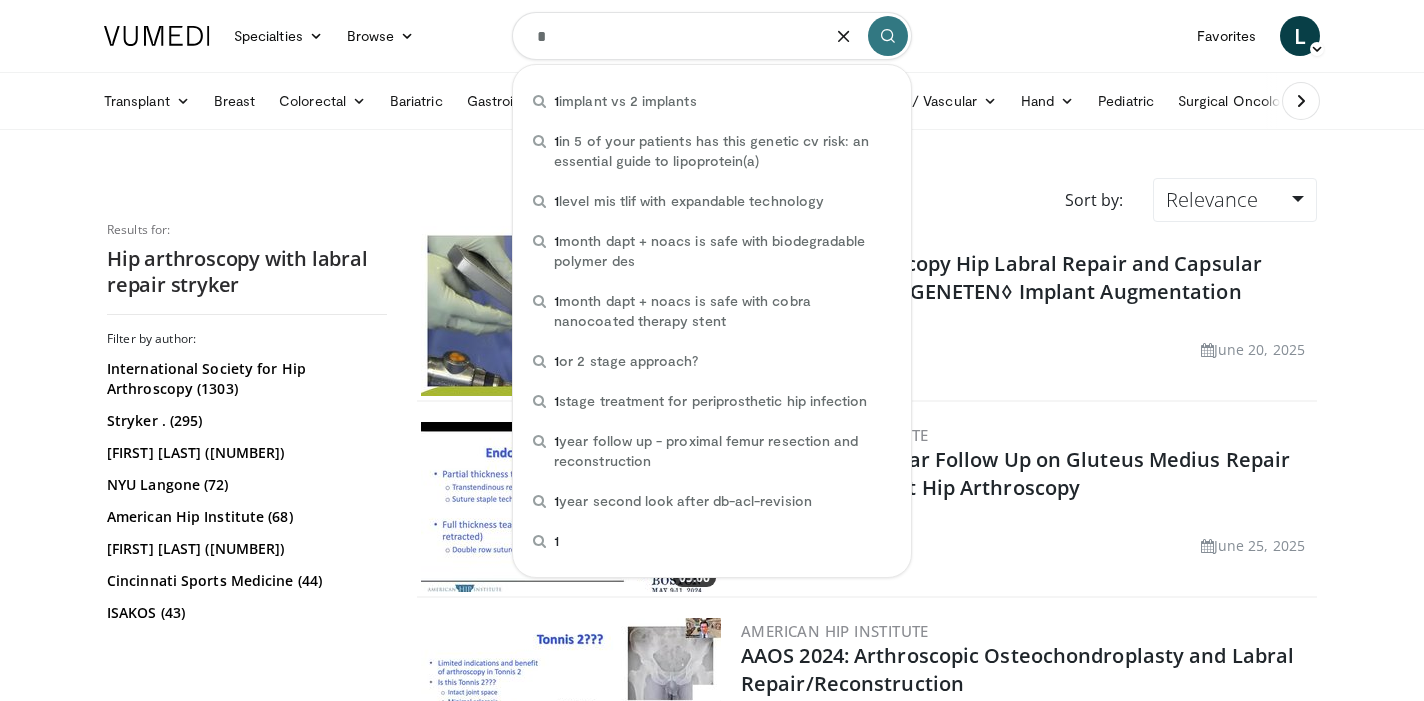 type on "*" 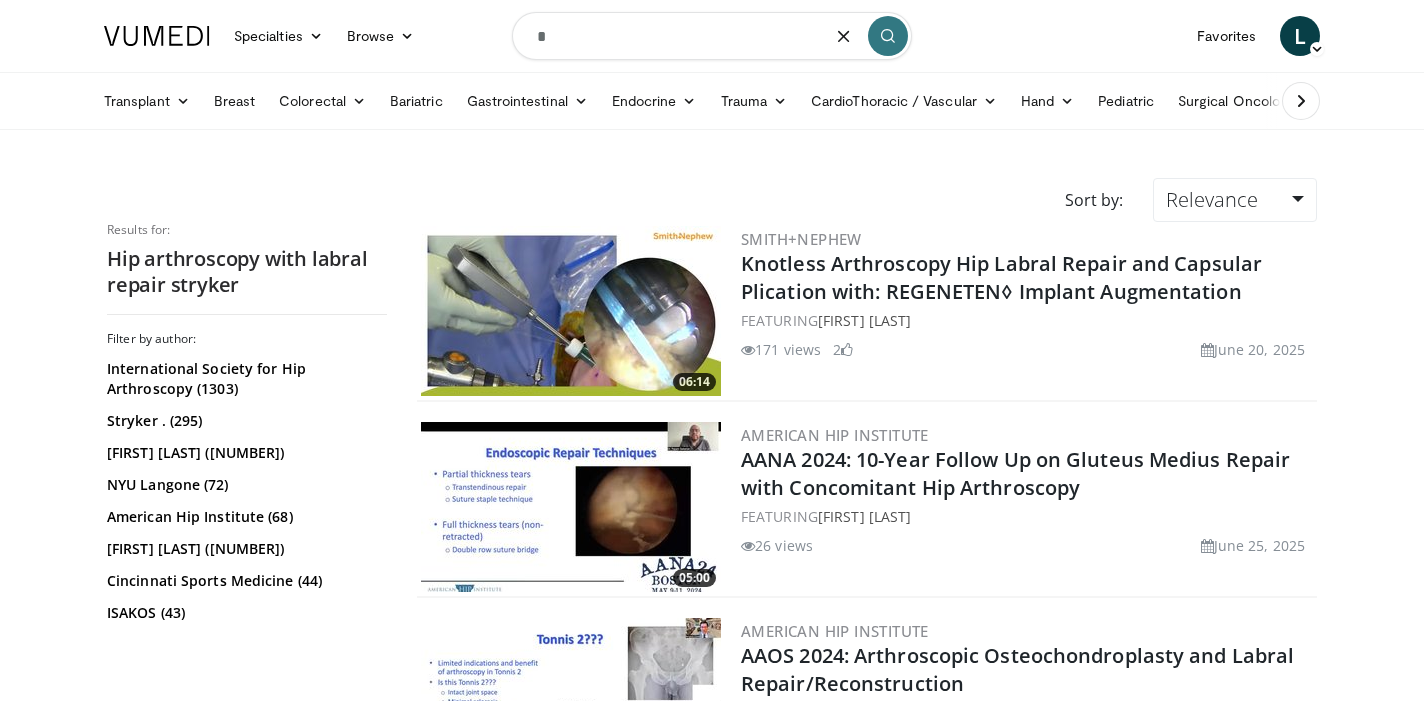 scroll, scrollTop: 0, scrollLeft: 0, axis: both 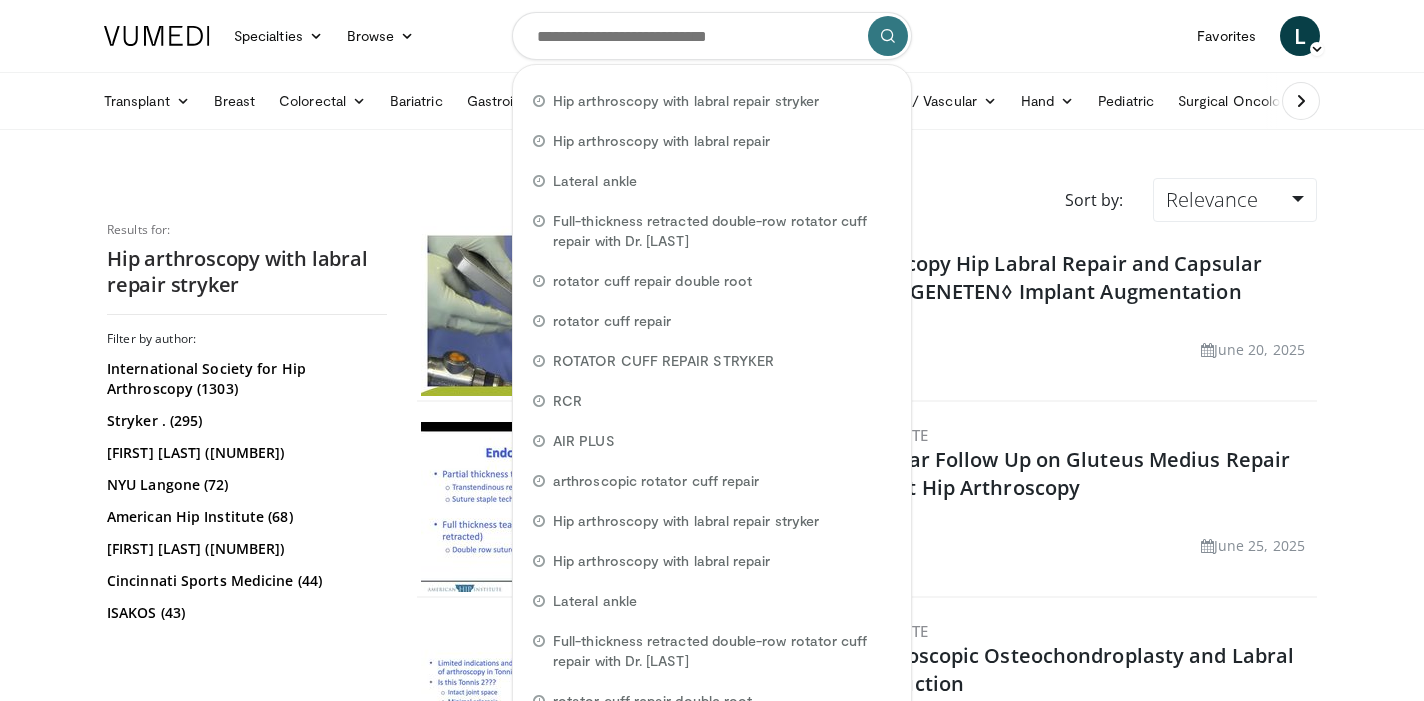 click on "Specialties
Adult & Family Medicine
Allergy, Asthma, Immunology
Anesthesiology
Cardiology
Dental
Dermatology
Endocrinology
Gastroenterology & Hepatology
General Surgery
Hematology & Oncology
Infectious Disease
Nephrology
Neurology
Neurosurgery
Obstetrics & Gynecology
Ophthalmology
Oral Maxillofacial
Orthopaedics
Otolaryngology
Pediatrics
Plastic Surgery
Podiatry
Psychiatry
Pulmonology
Radiation Oncology
Radiology
Rheumatology
Urology" at bounding box center [712, 2687] 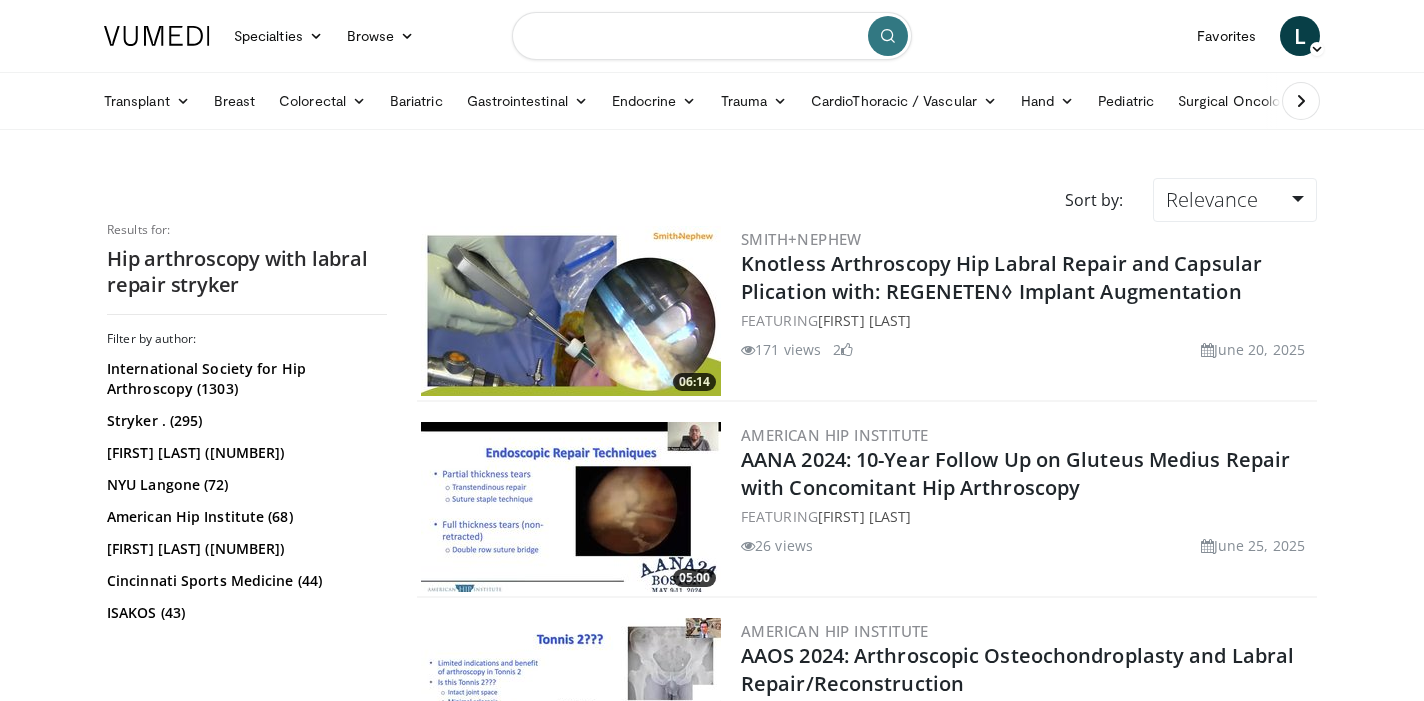 click at bounding box center (712, 36) 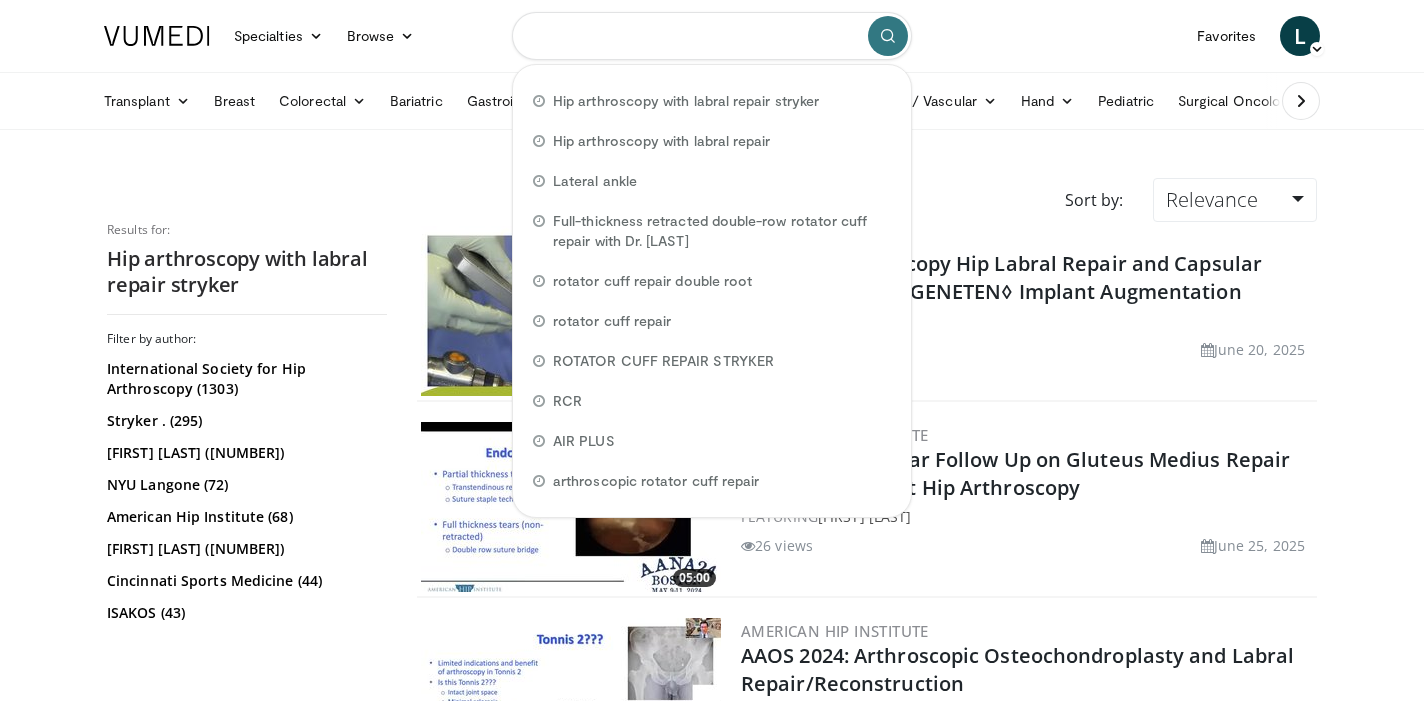 paste on "**********" 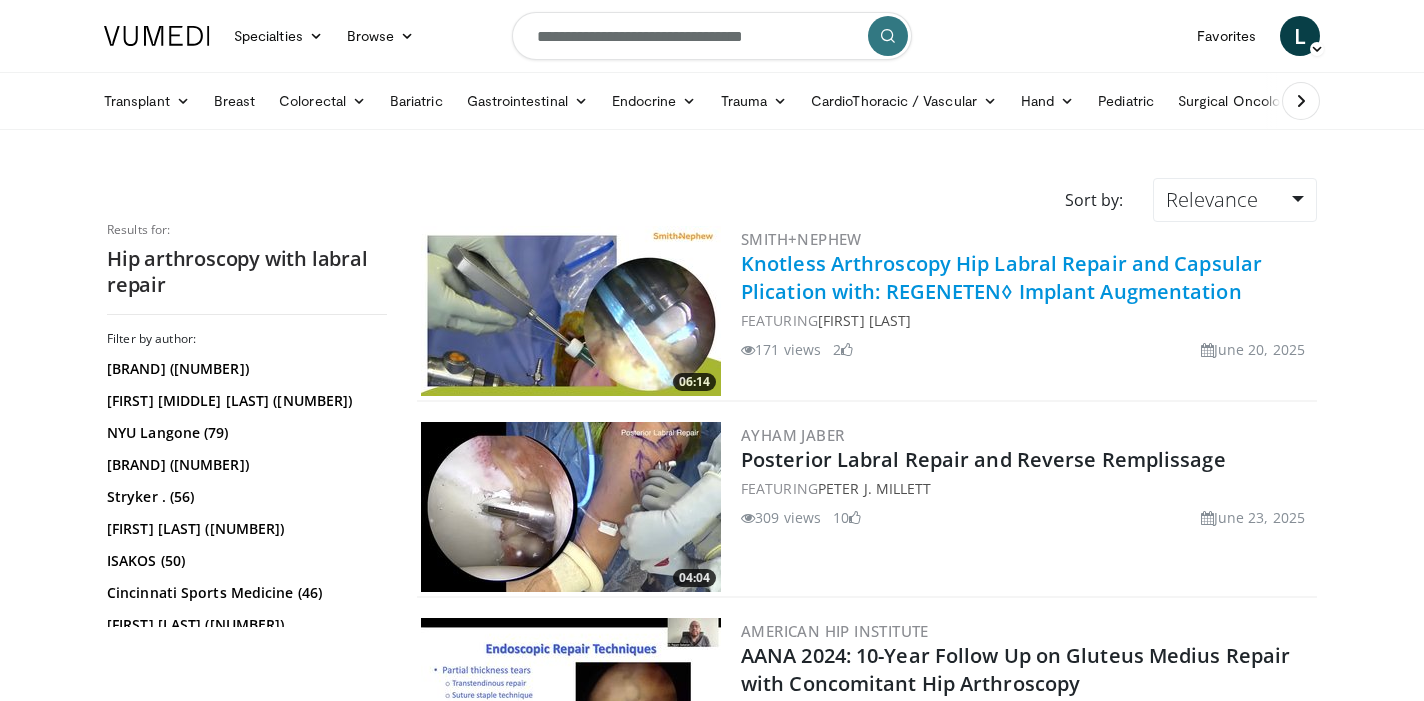scroll, scrollTop: 0, scrollLeft: 0, axis: both 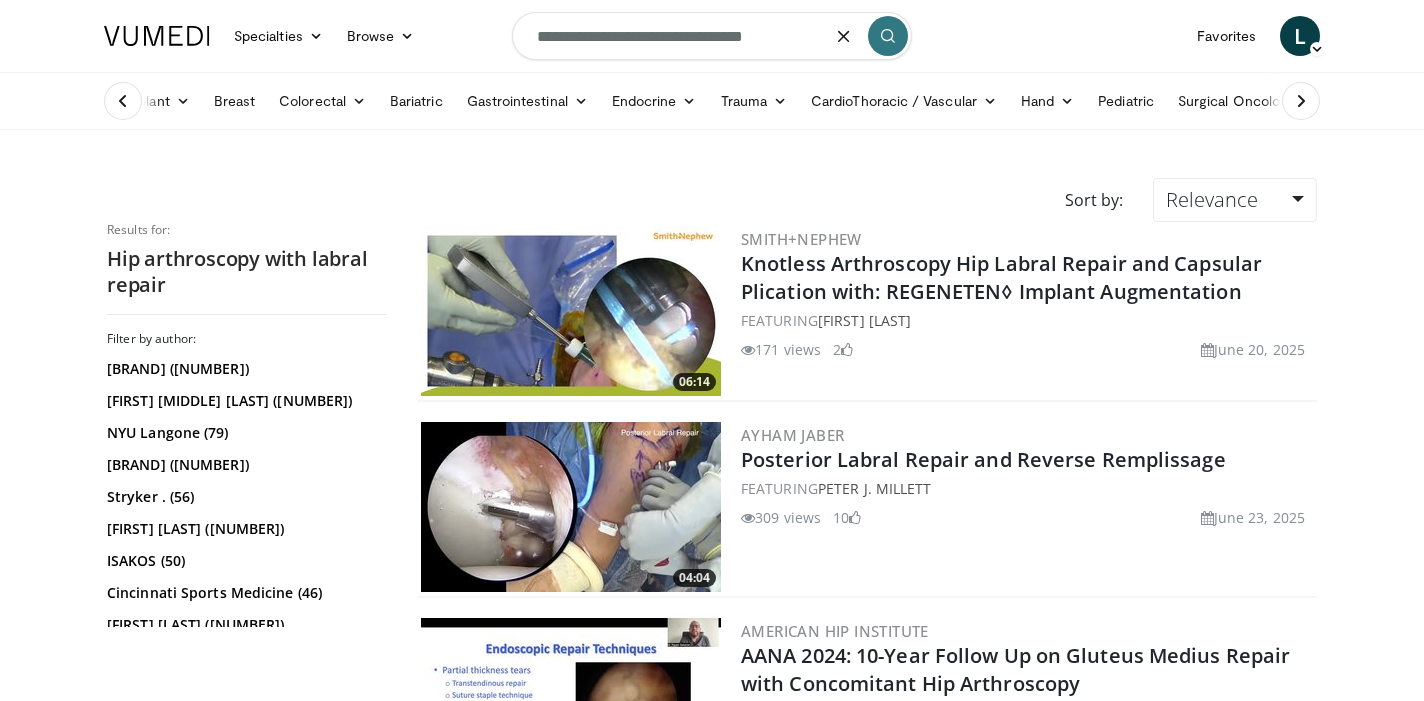click on "**********" at bounding box center (712, 36) 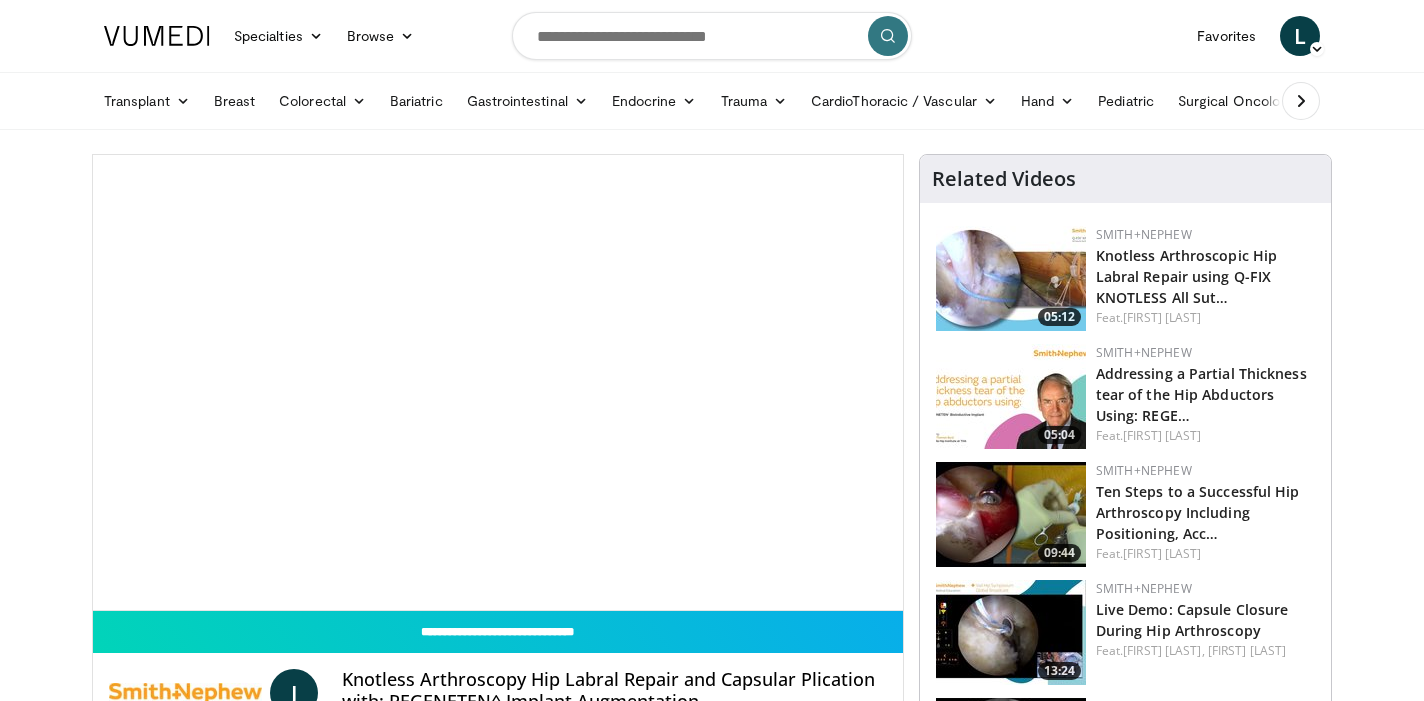 scroll, scrollTop: 0, scrollLeft: 0, axis: both 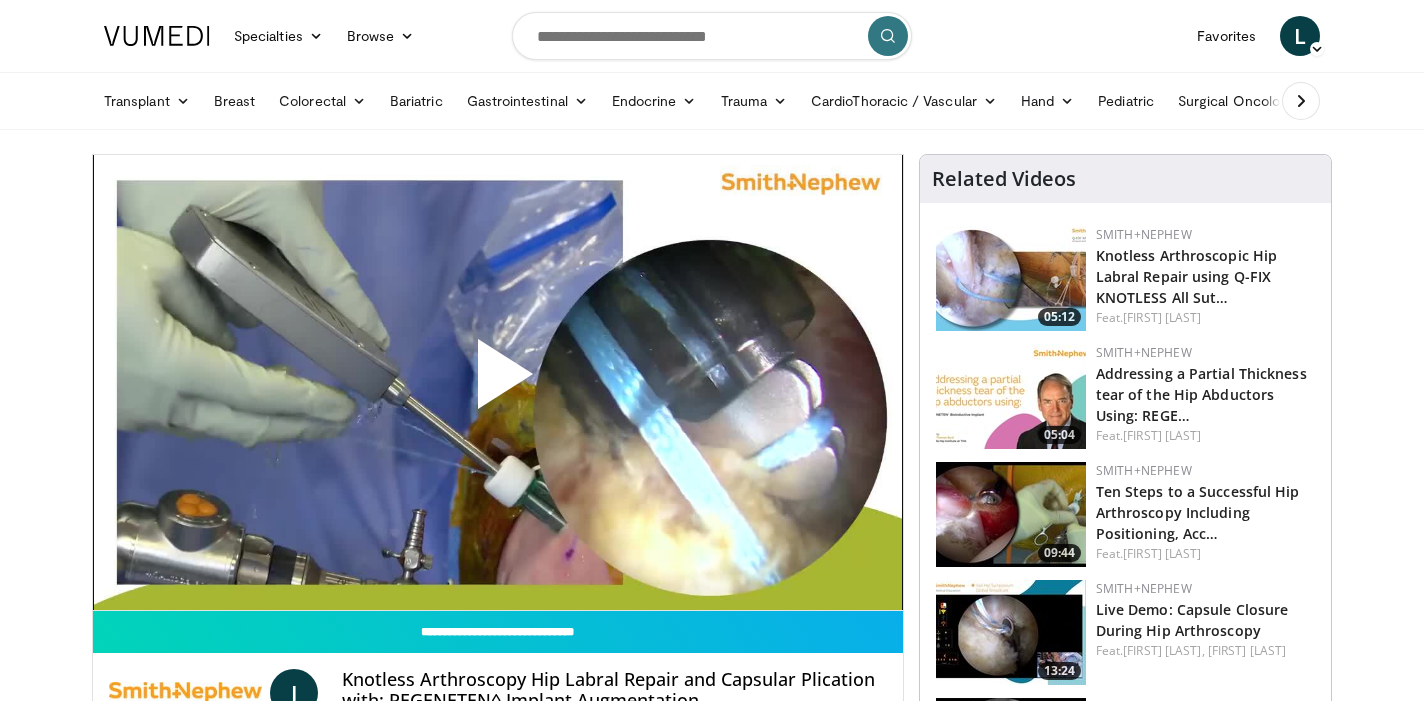 click at bounding box center (498, 382) 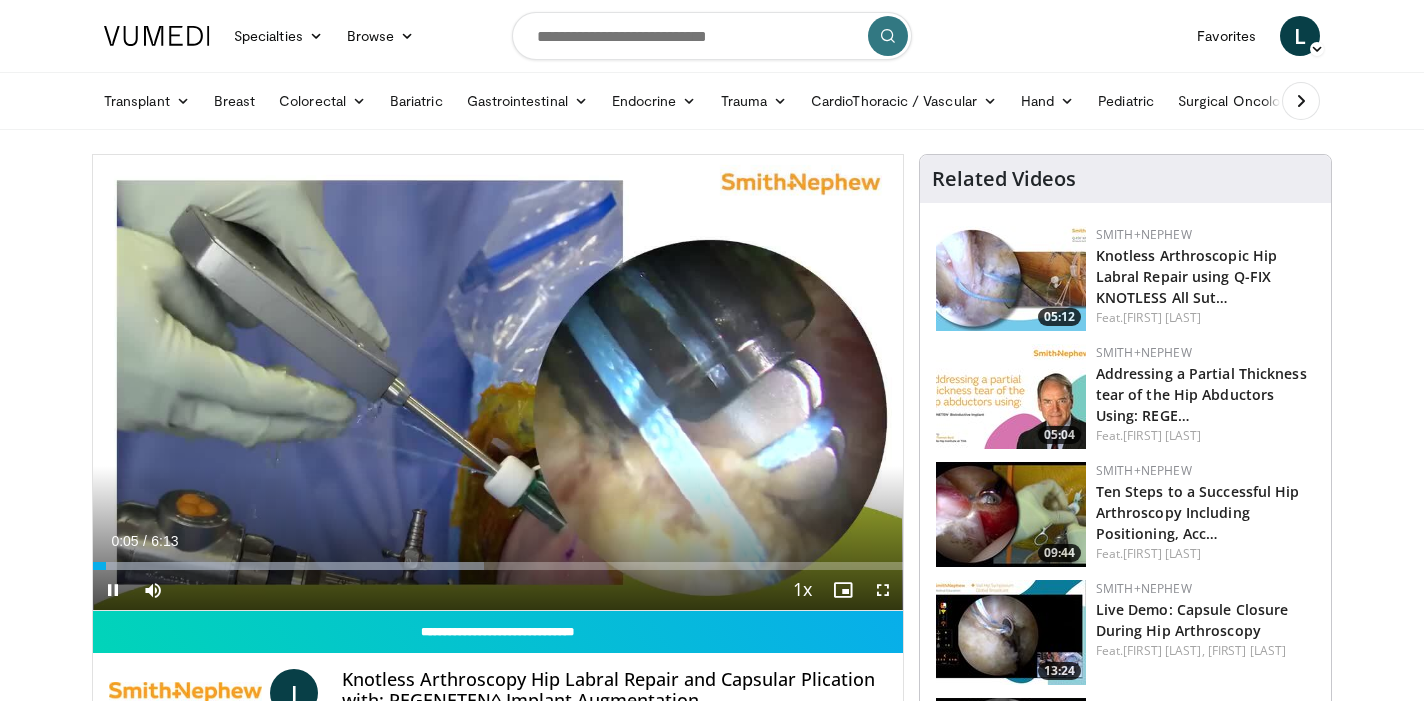 click at bounding box center [883, 590] 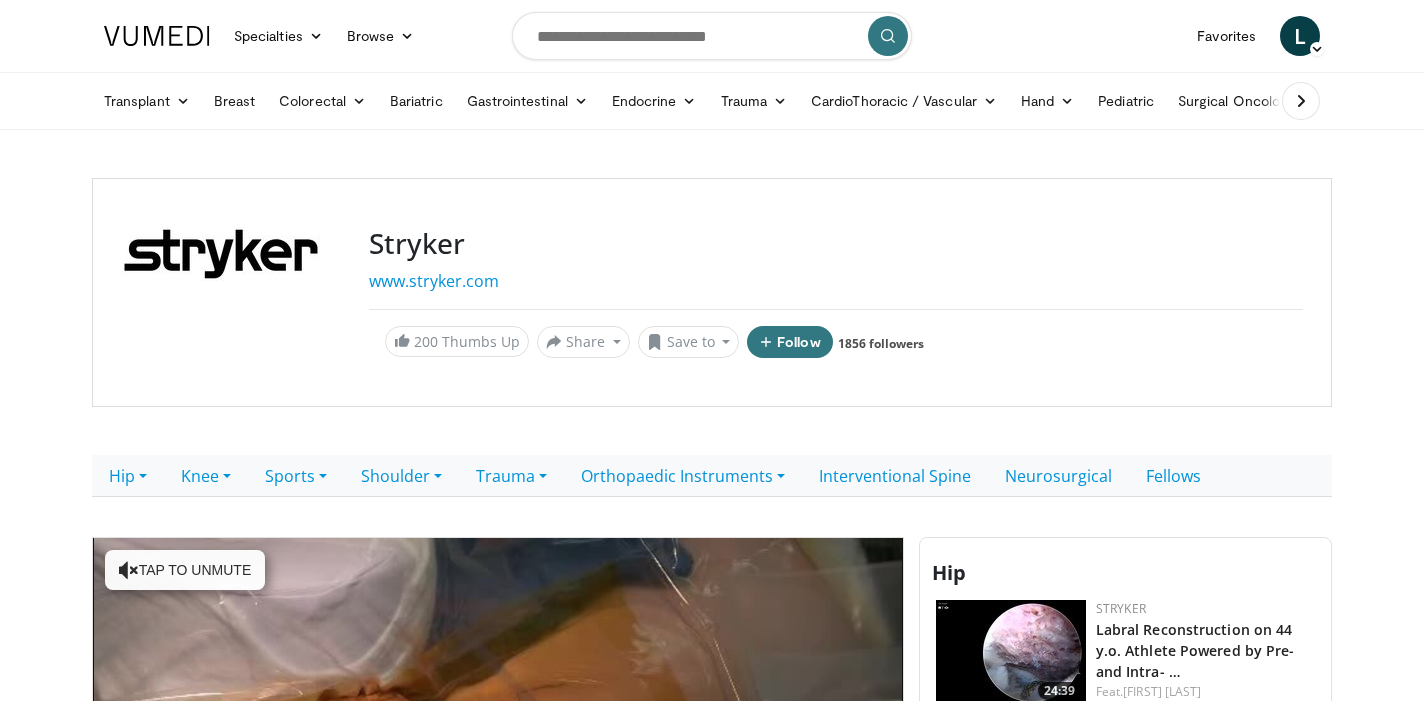 scroll, scrollTop: 347, scrollLeft: 1, axis: both 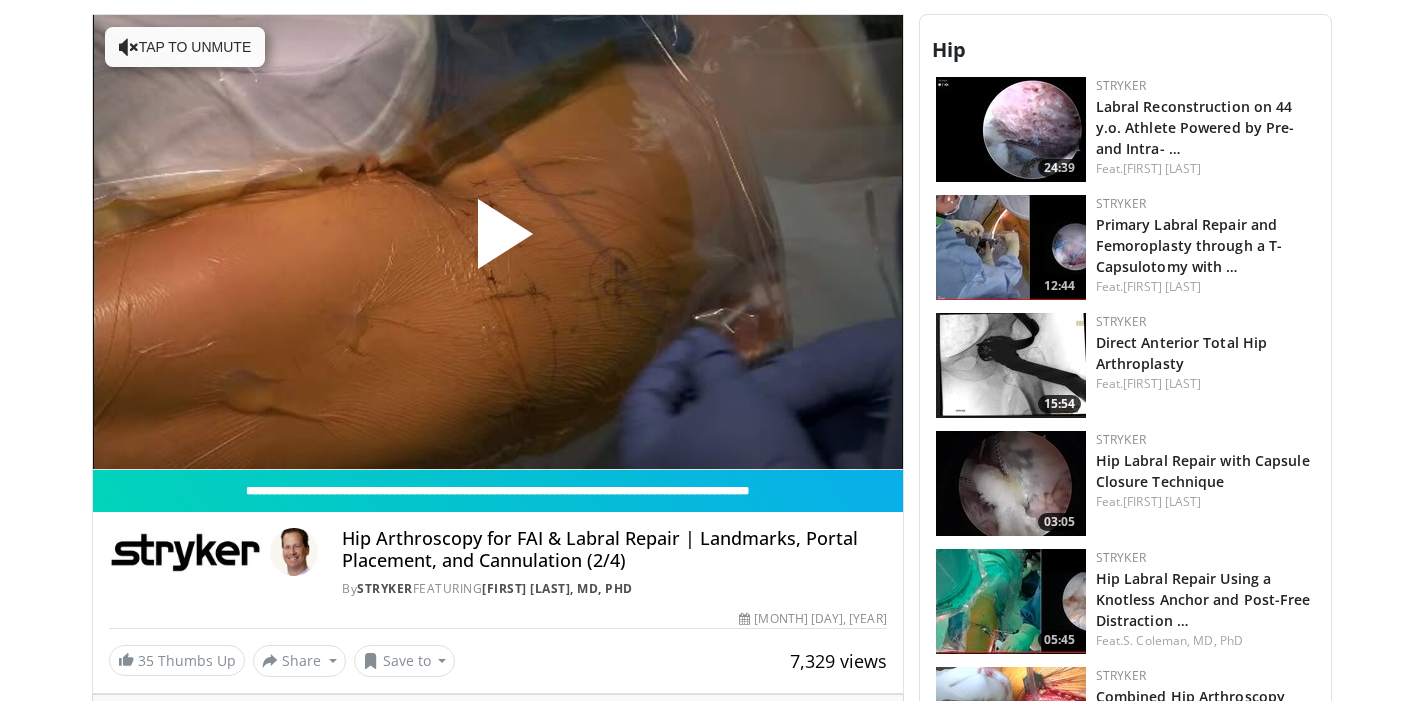 click at bounding box center [498, 242] 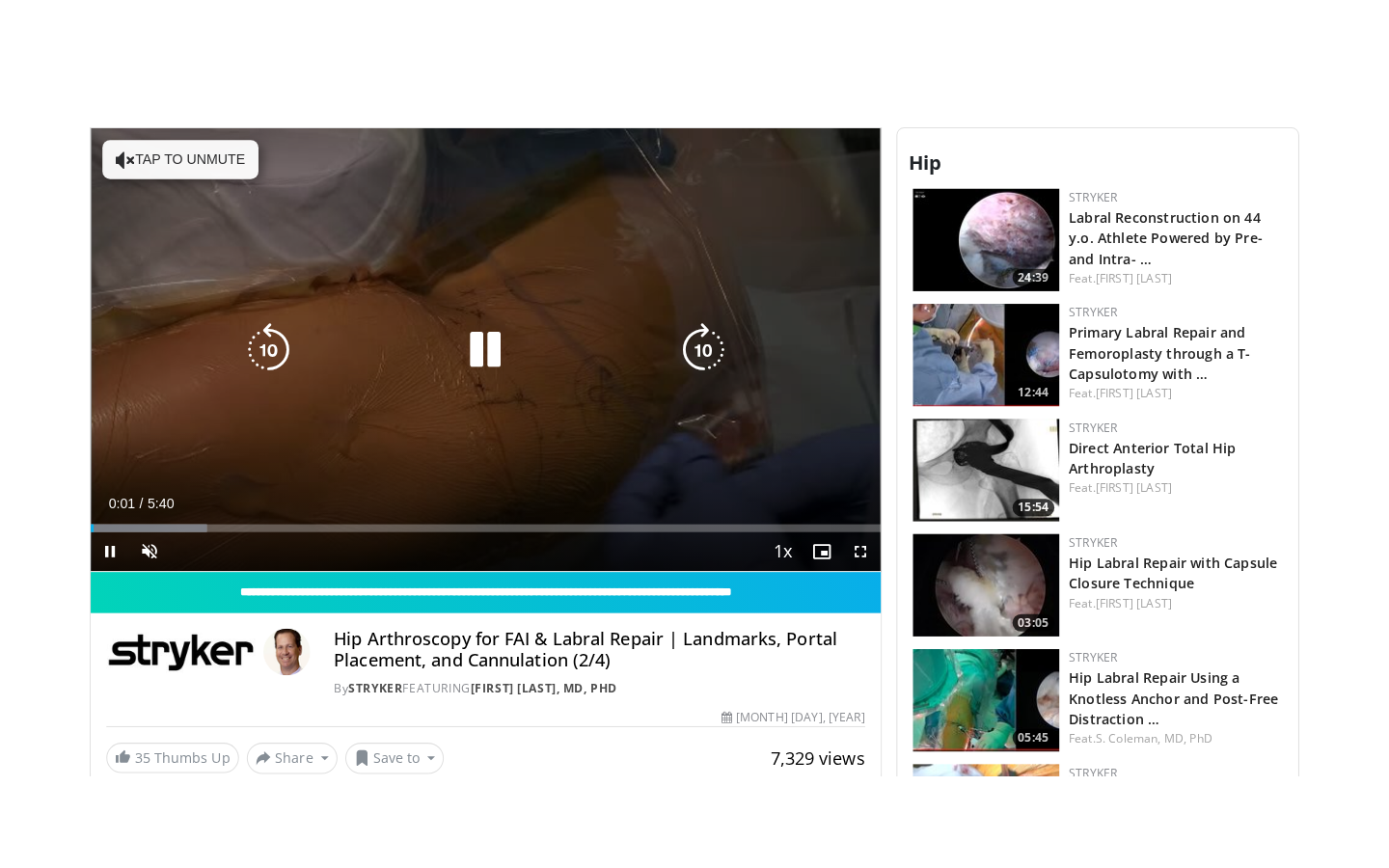 scroll, scrollTop: 482, scrollLeft: 0, axis: vertical 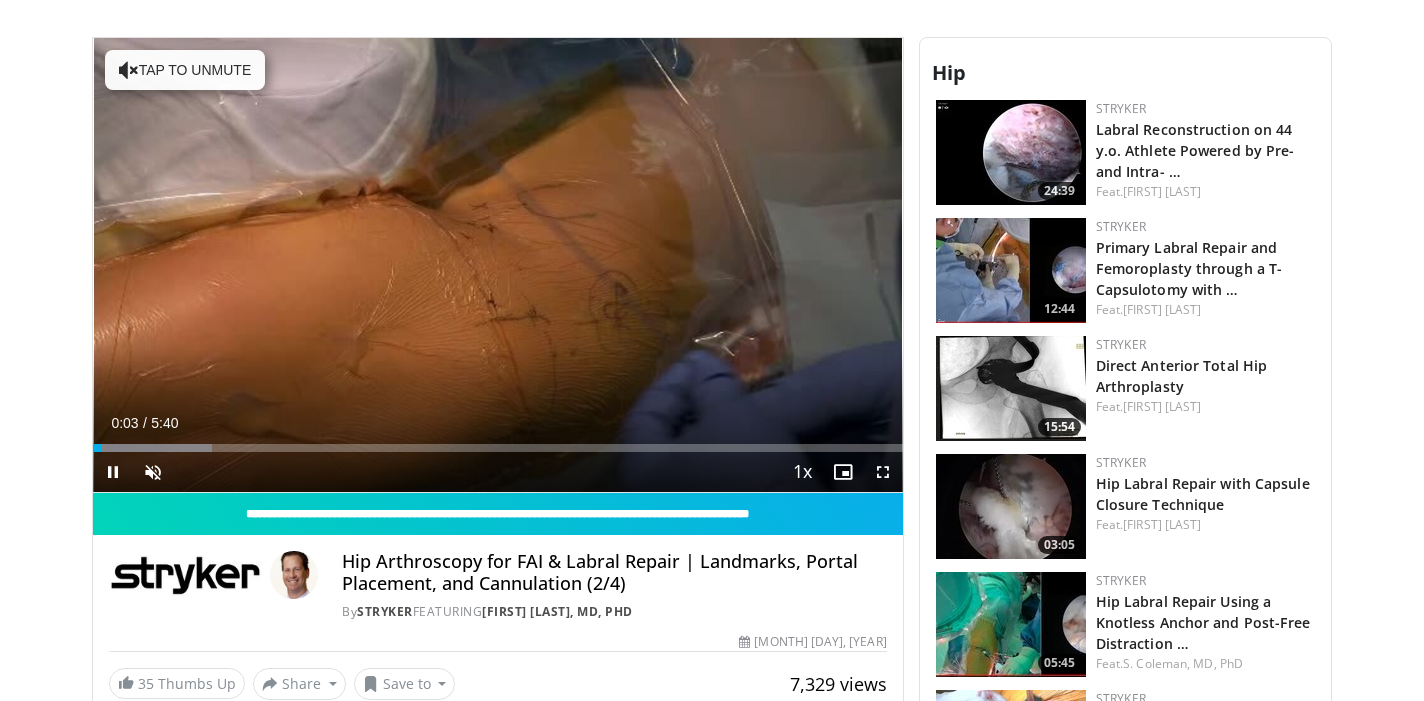 click at bounding box center (883, 472) 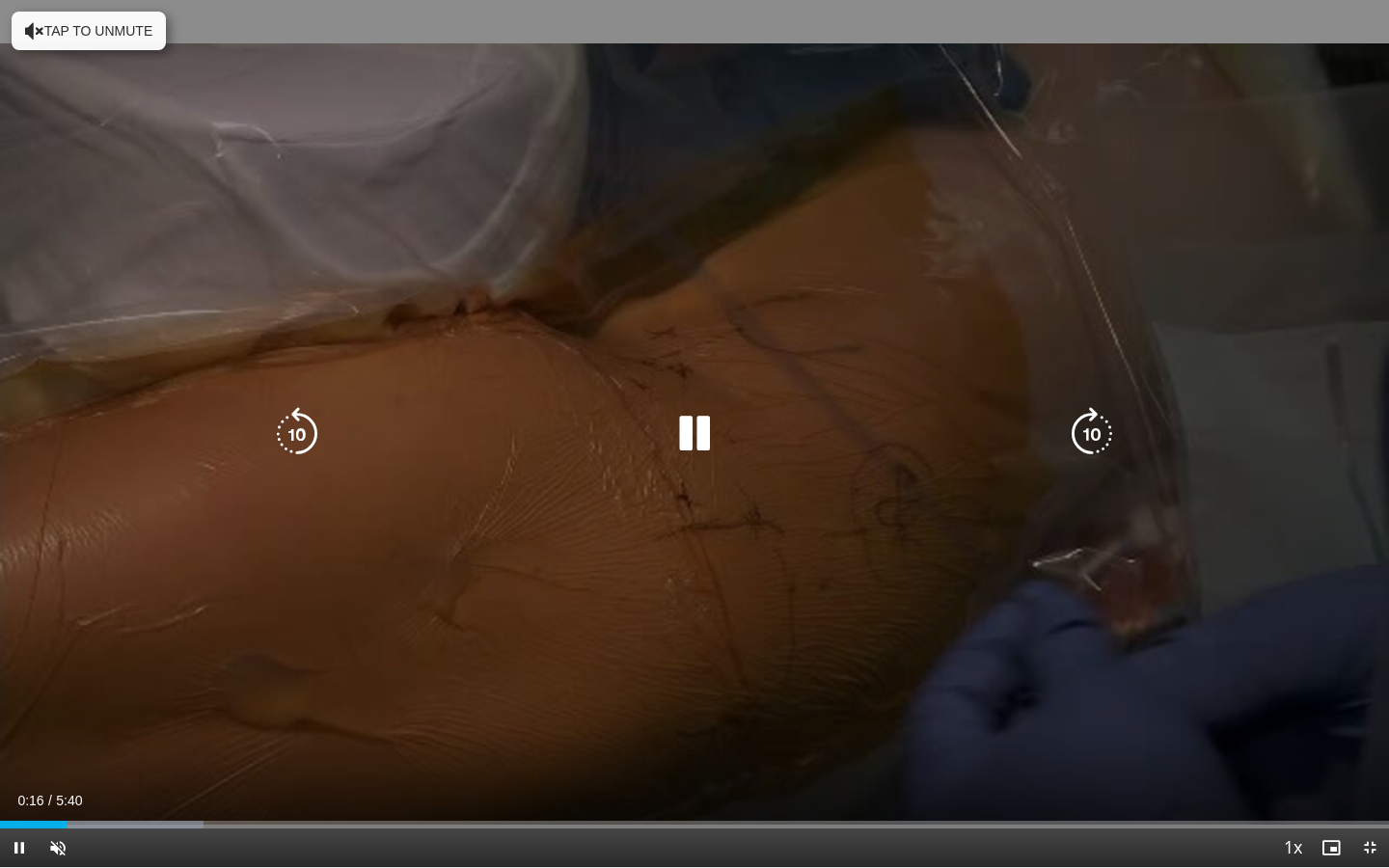 click on "Tap to unmute" at bounding box center (89, 31) 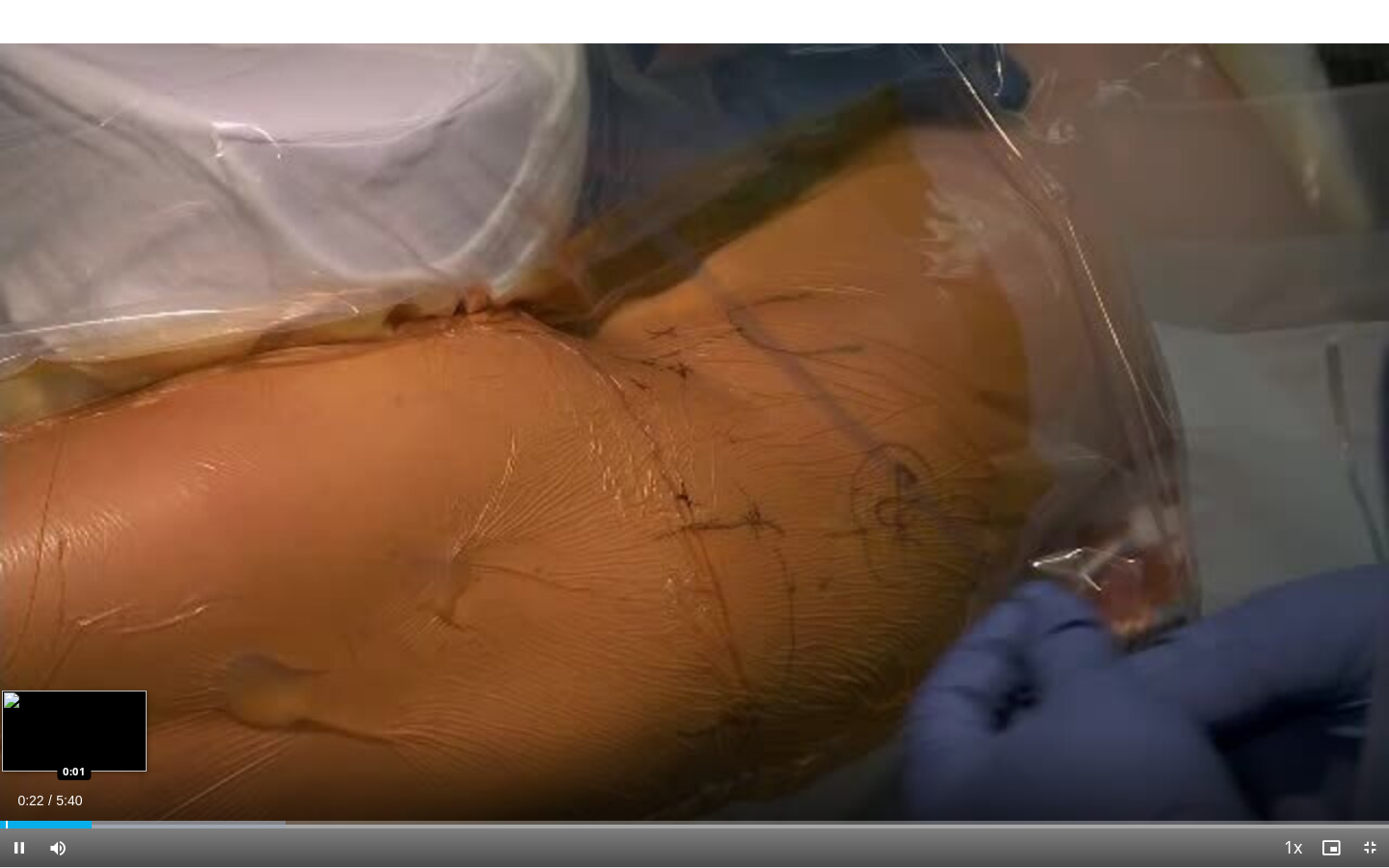 click at bounding box center (7, 825) 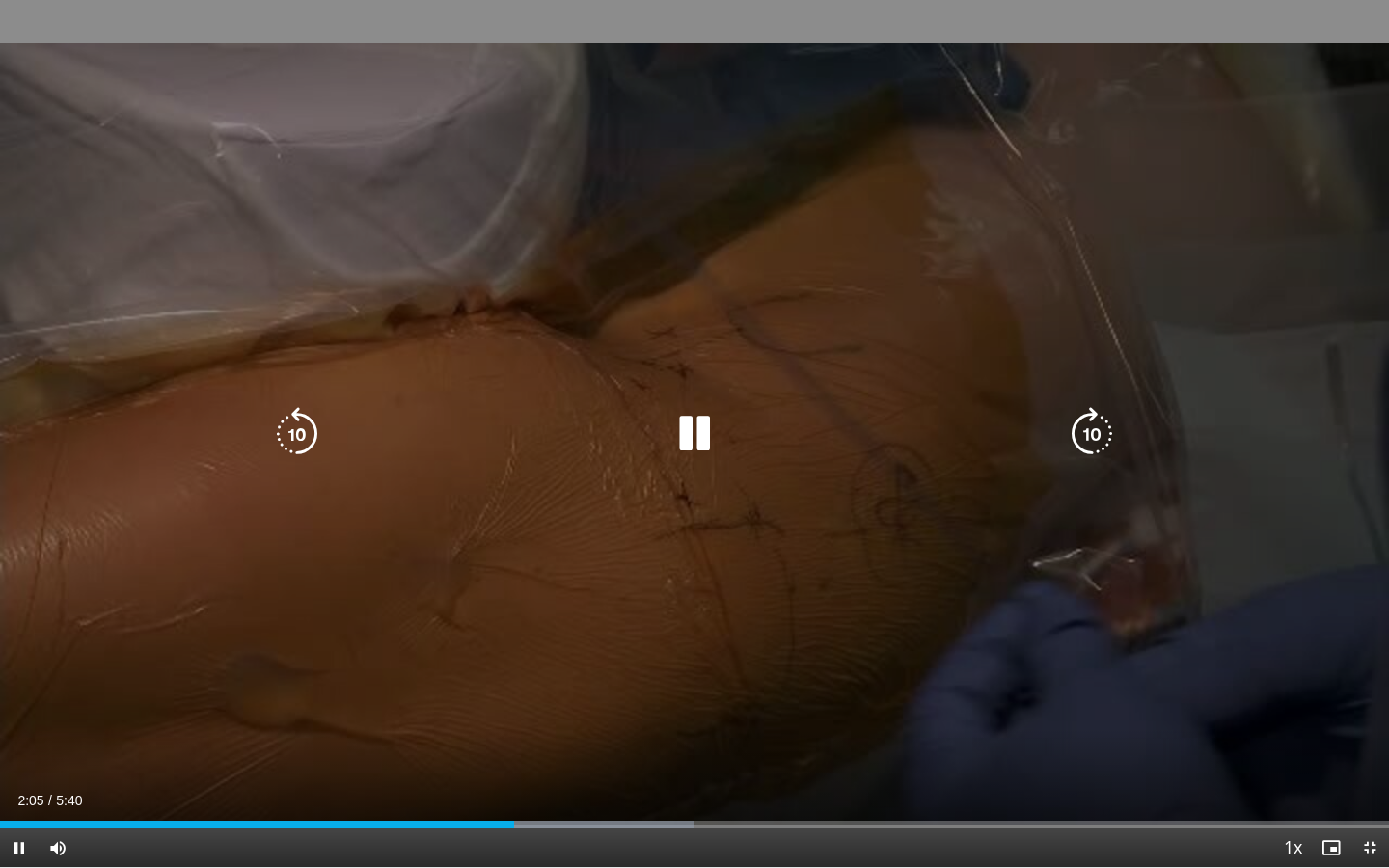 click at bounding box center (694, 434) 